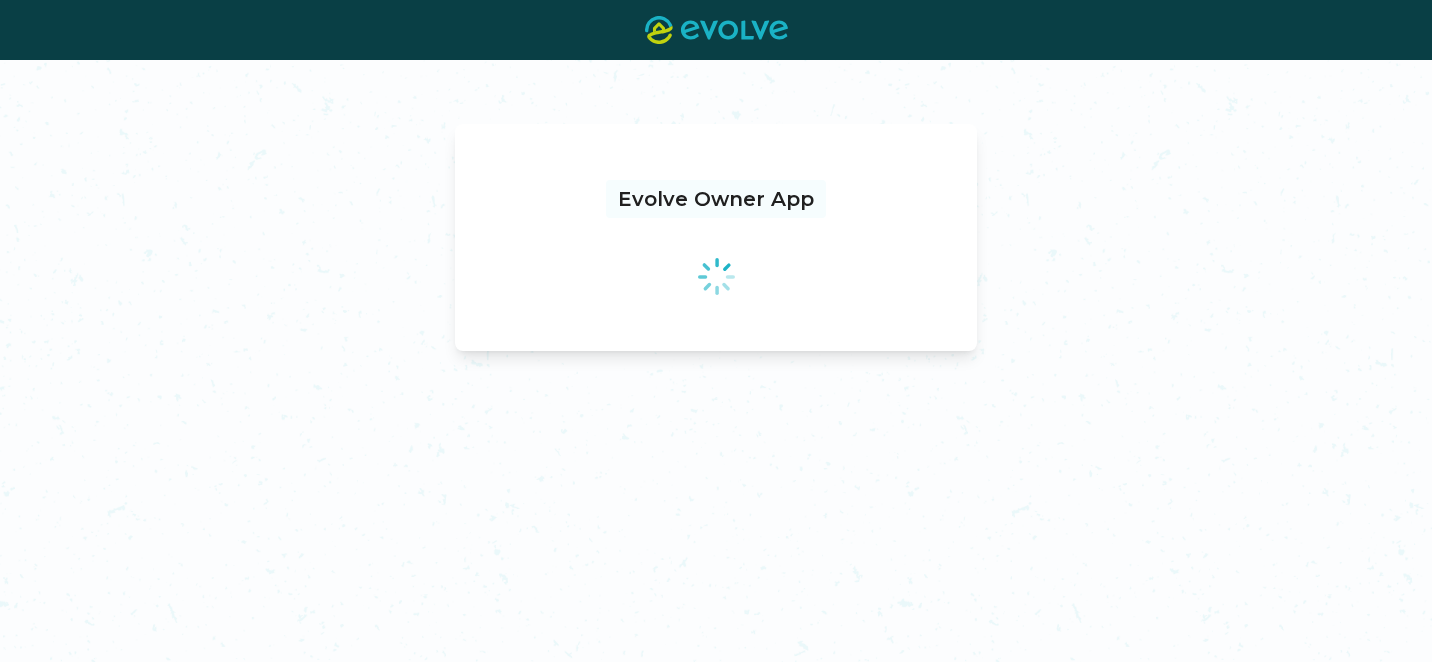 scroll, scrollTop: 0, scrollLeft: 0, axis: both 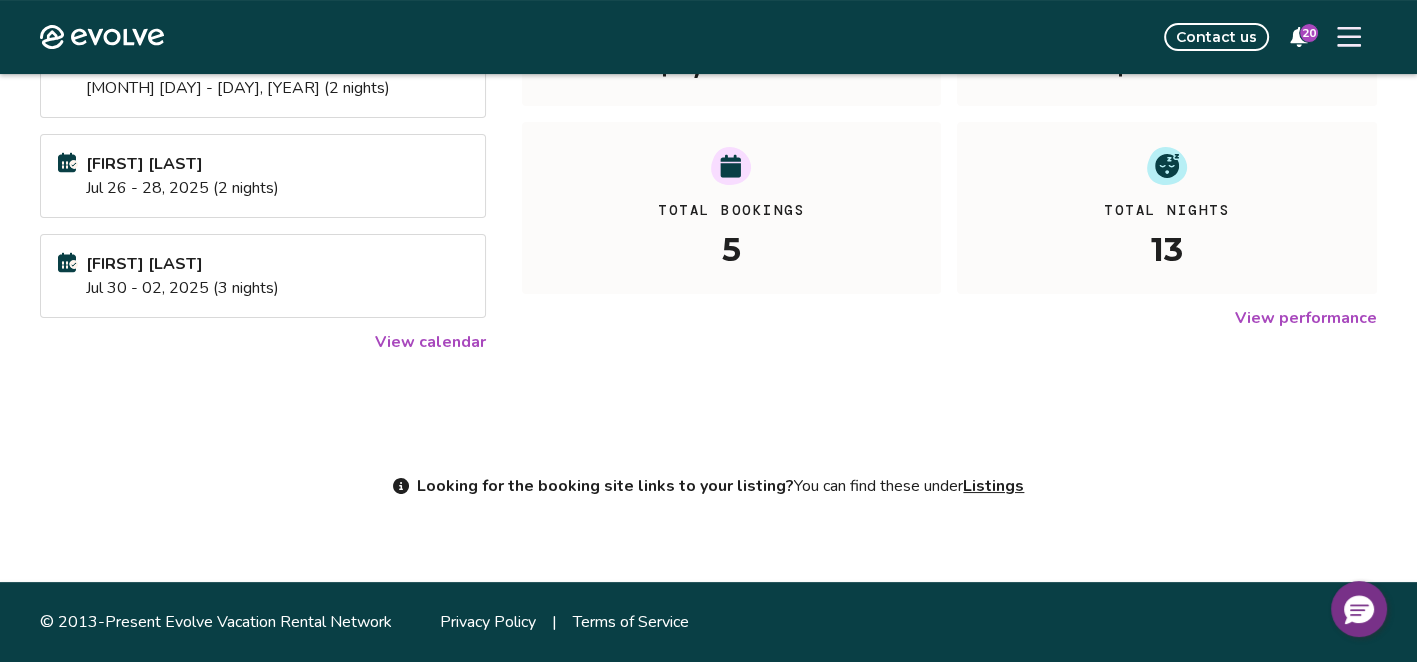 click on "View calendar" at bounding box center (430, 342) 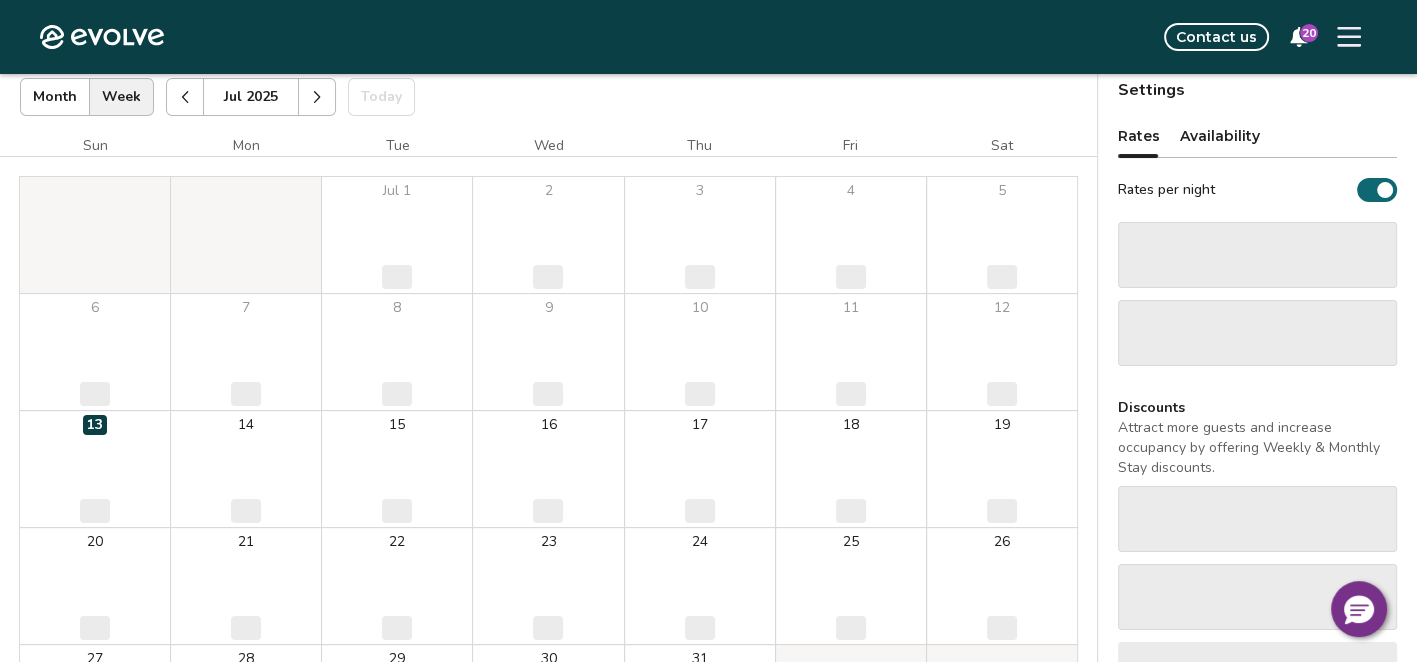 scroll, scrollTop: 372, scrollLeft: 0, axis: vertical 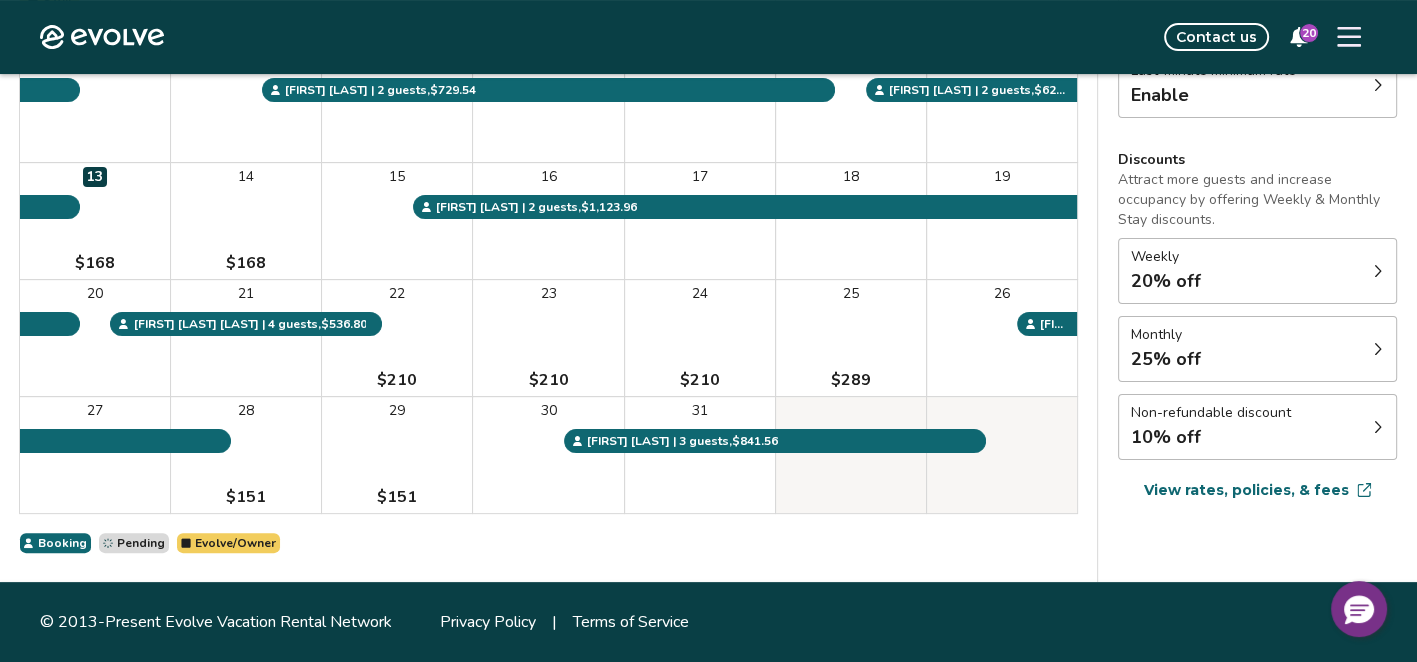 click on "View rates, policies, & fees" at bounding box center (1246, 490) 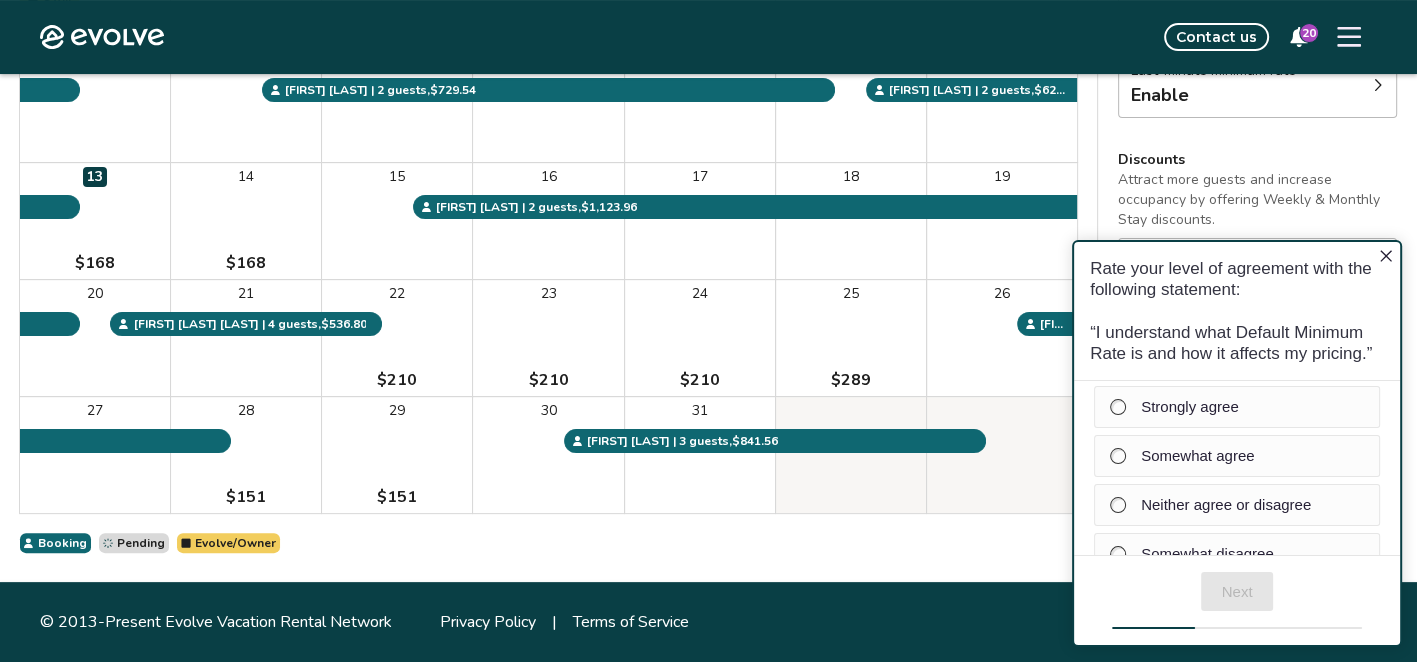 scroll, scrollTop: 0, scrollLeft: 0, axis: both 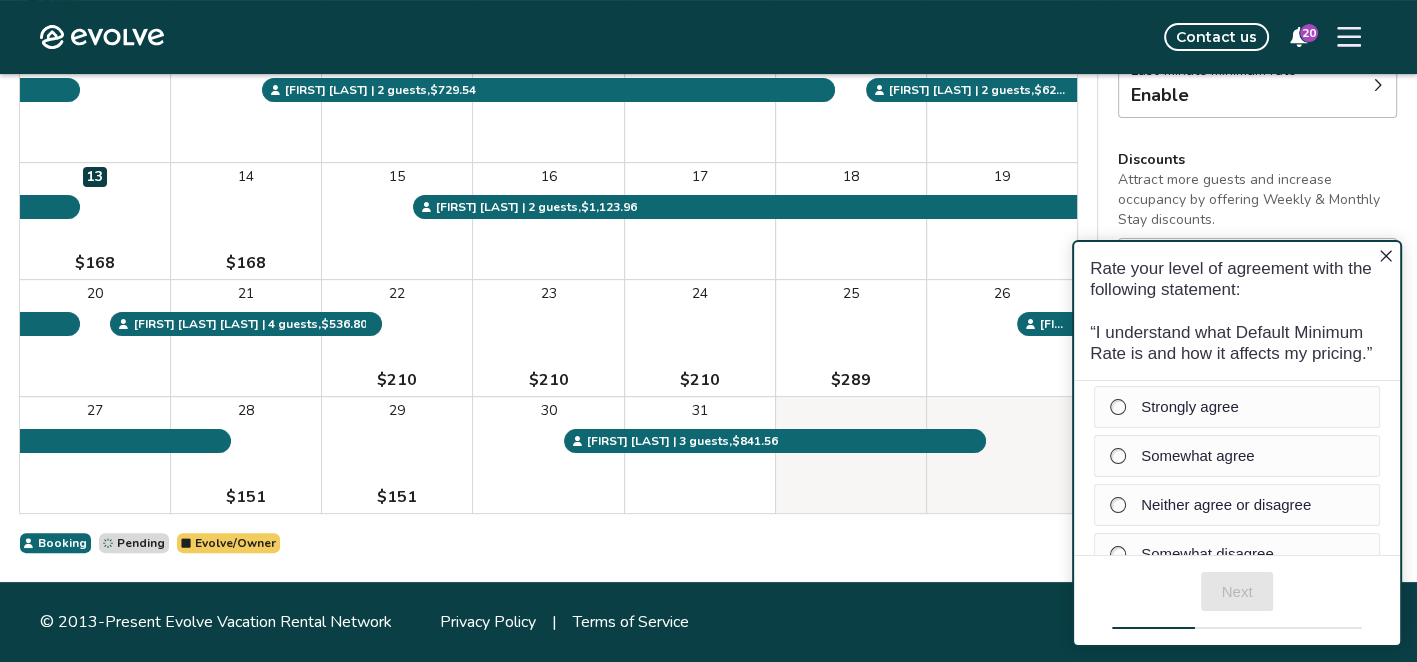 click on "Booking Pending Evolve/Owner" at bounding box center (548, 543) 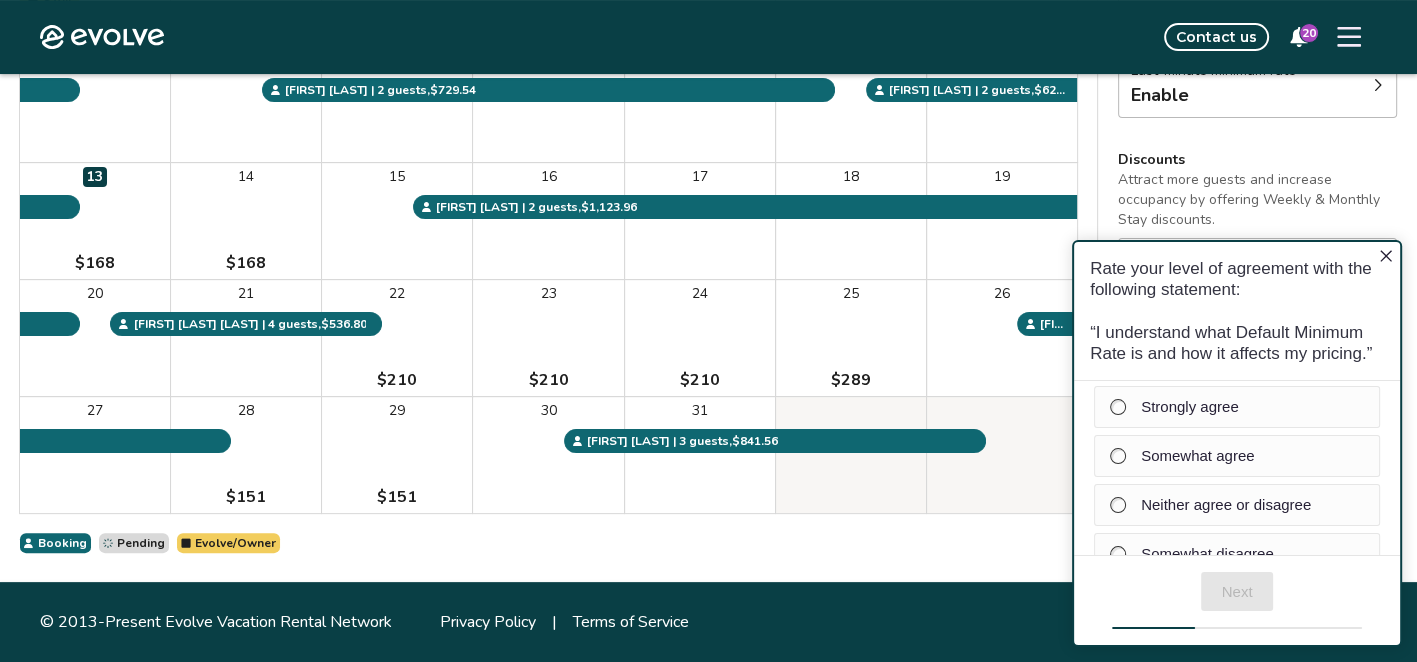 click 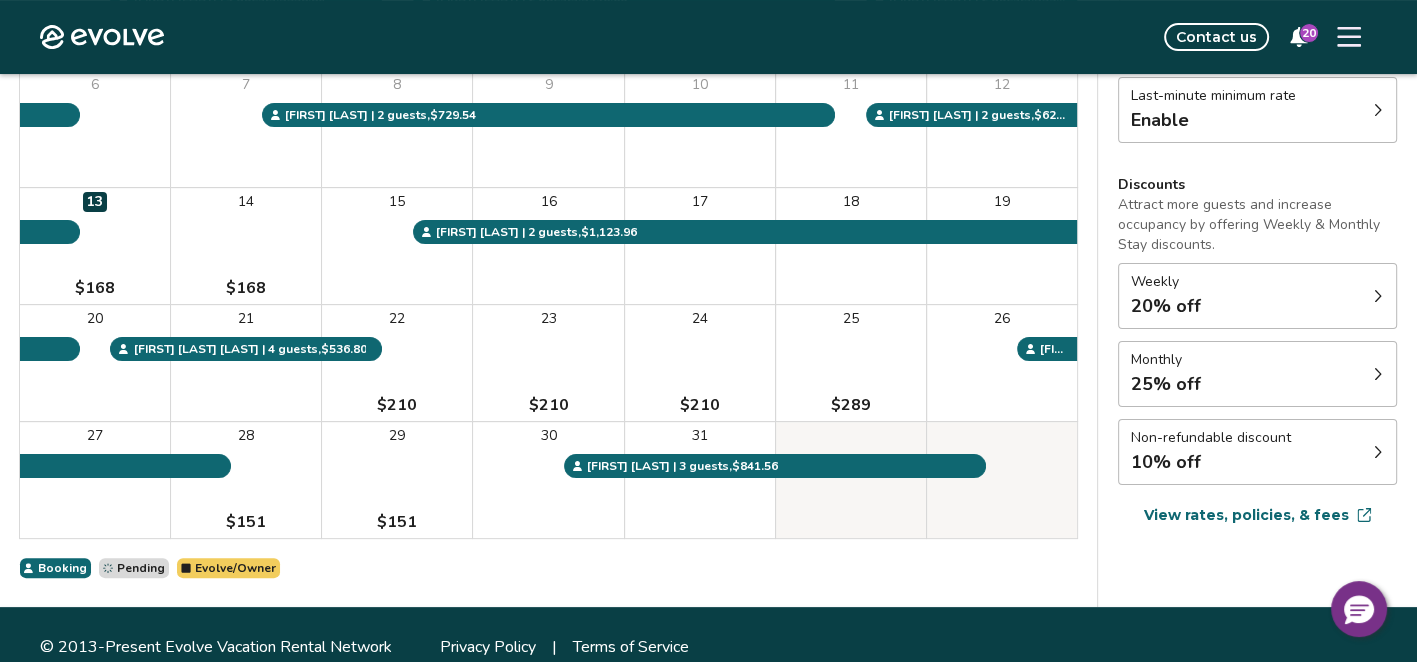 scroll, scrollTop: 372, scrollLeft: 0, axis: vertical 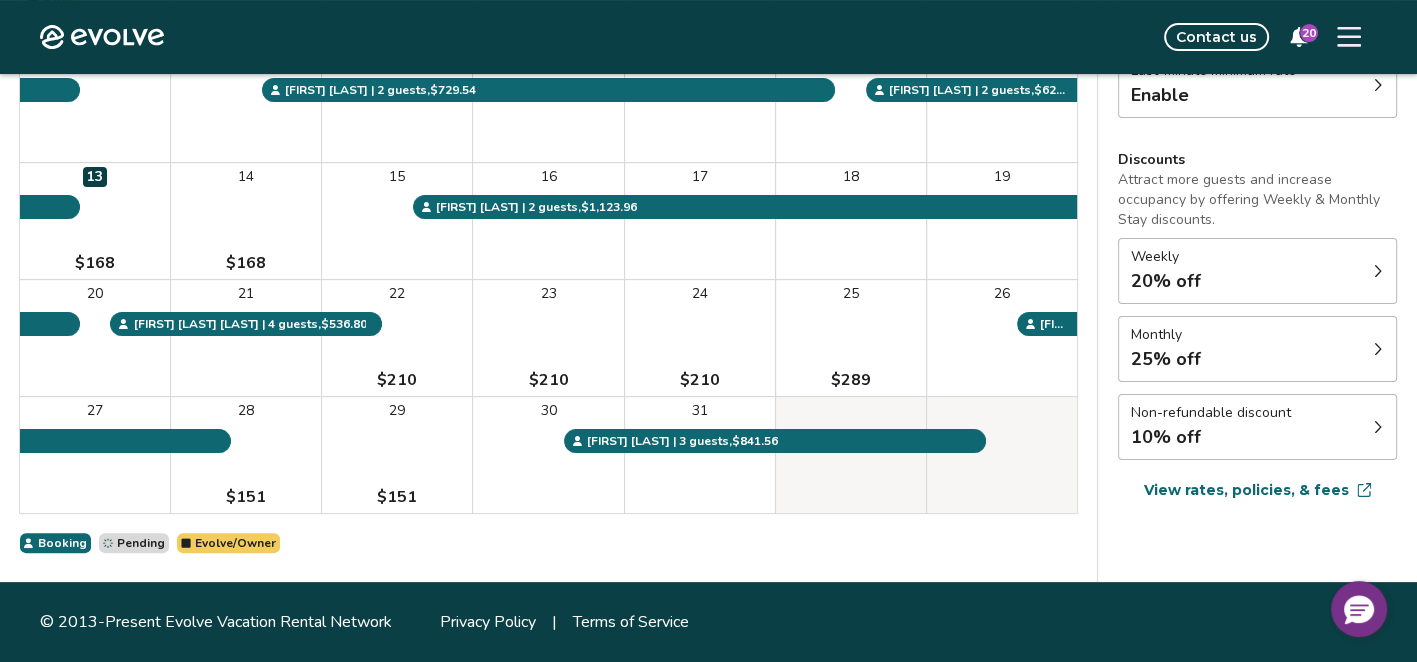 click on "View rates, policies, & fees" at bounding box center [1246, 490] 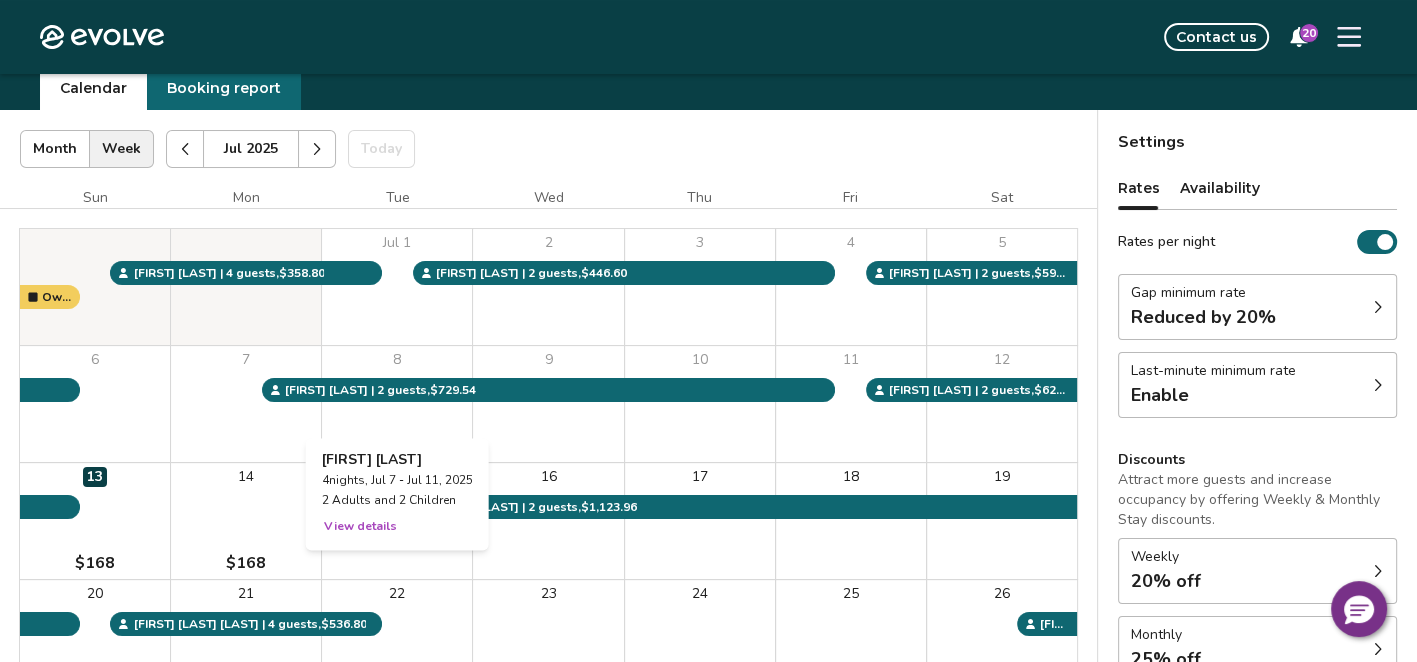 scroll, scrollTop: 0, scrollLeft: 0, axis: both 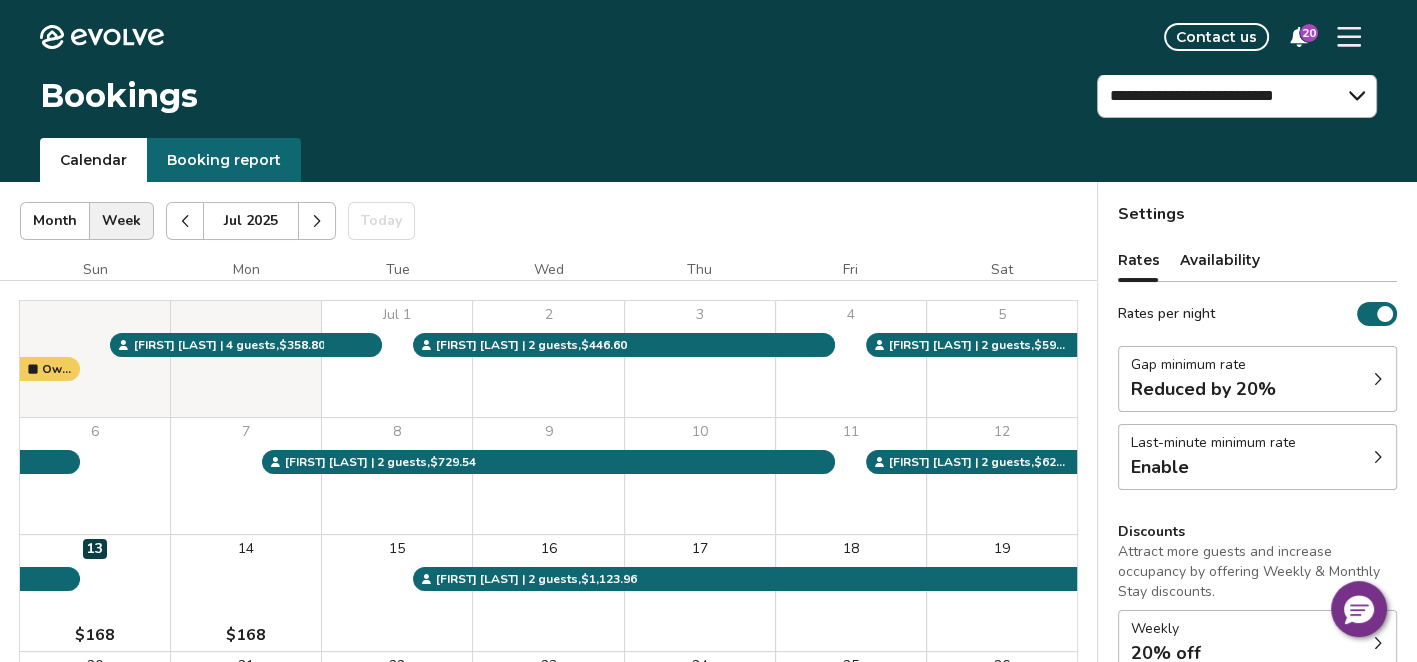 click at bounding box center [317, 221] 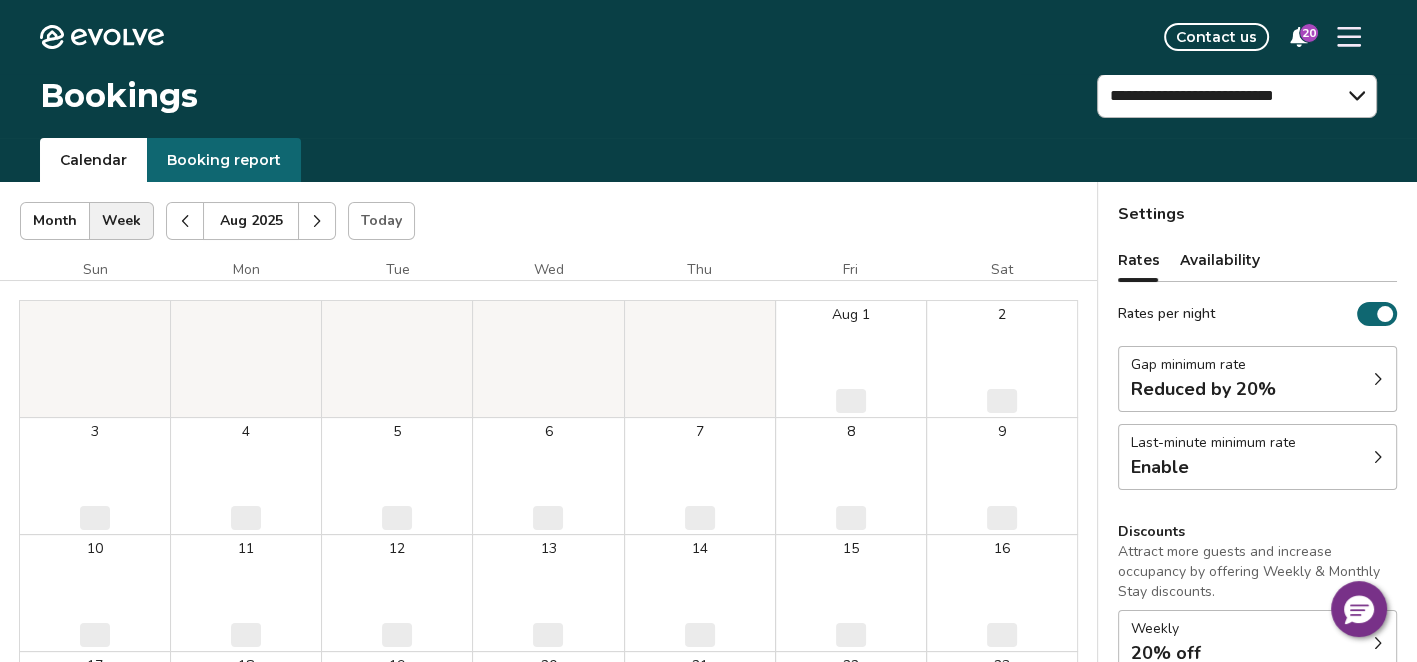 click at bounding box center [317, 221] 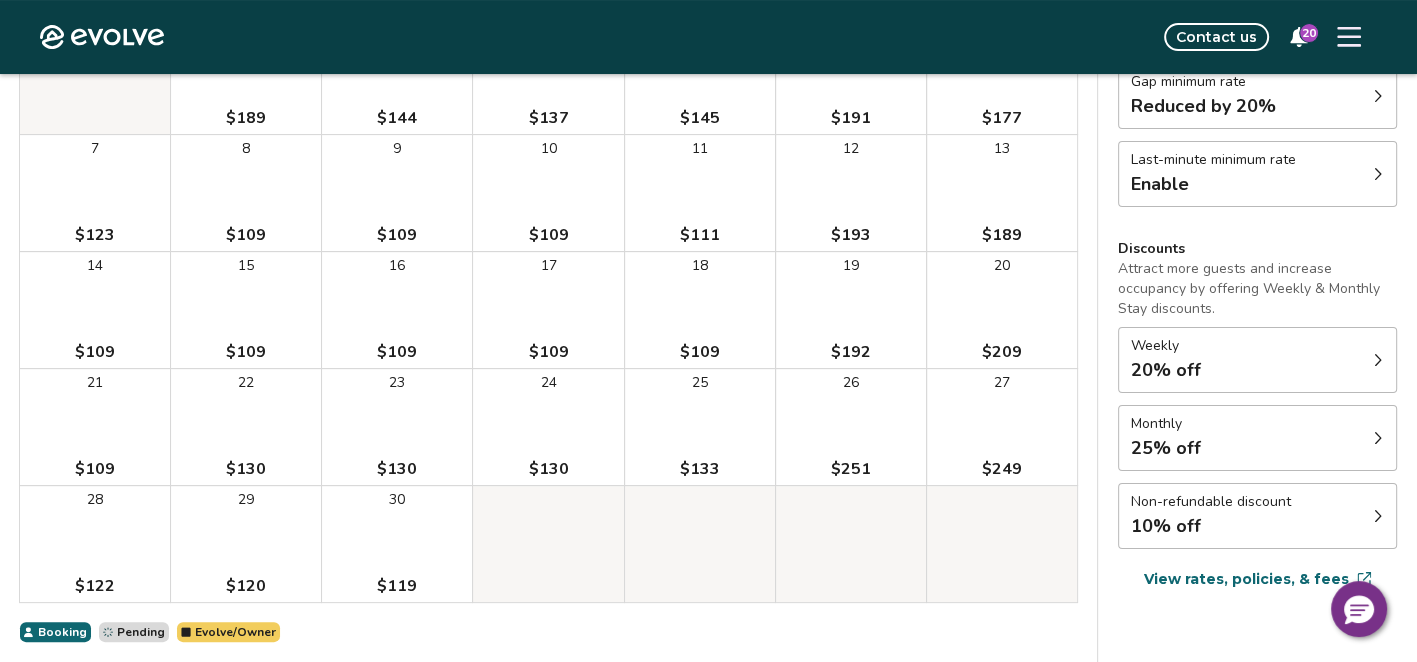 scroll, scrollTop: 372, scrollLeft: 0, axis: vertical 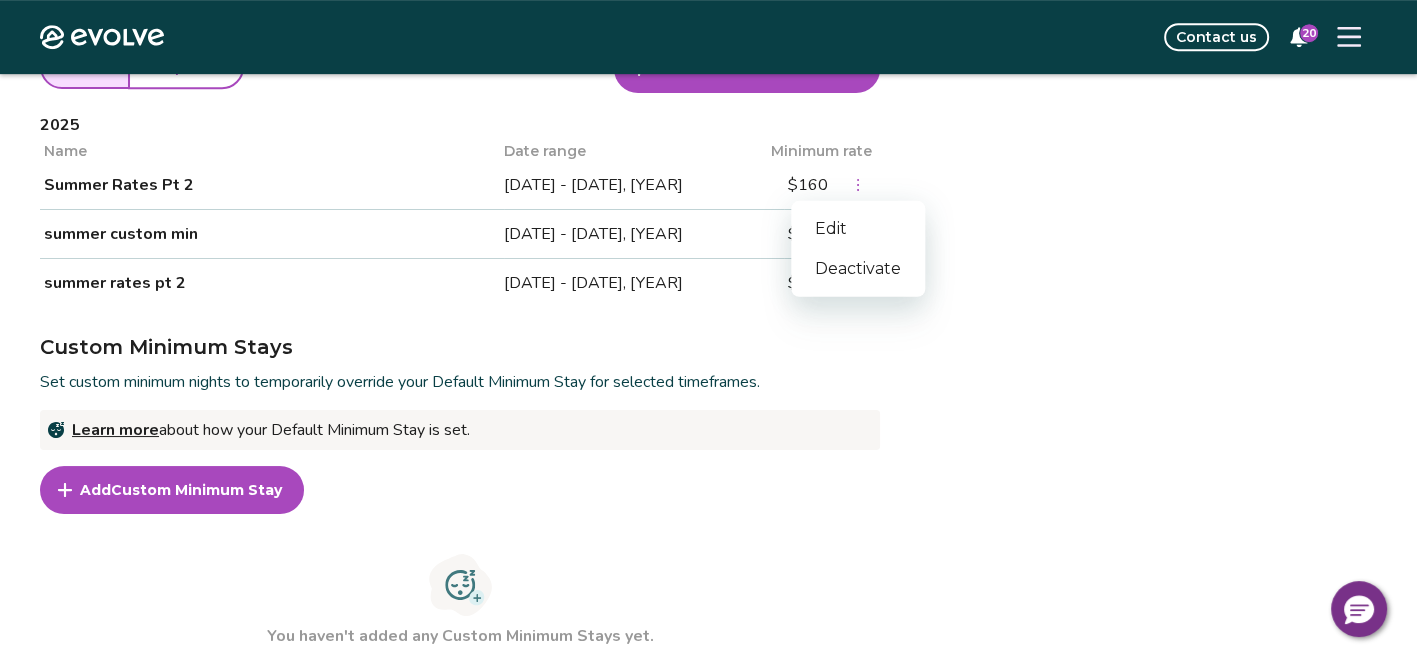 click at bounding box center [858, 185] 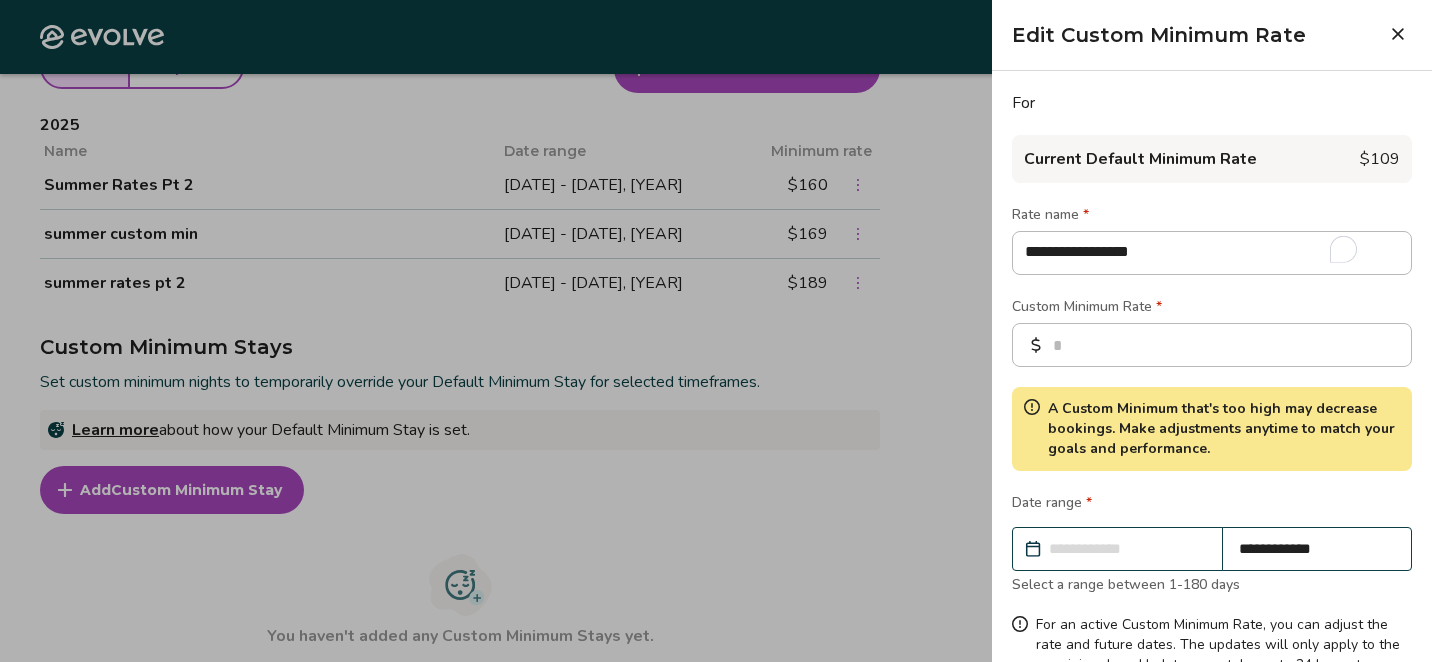 type on "*" 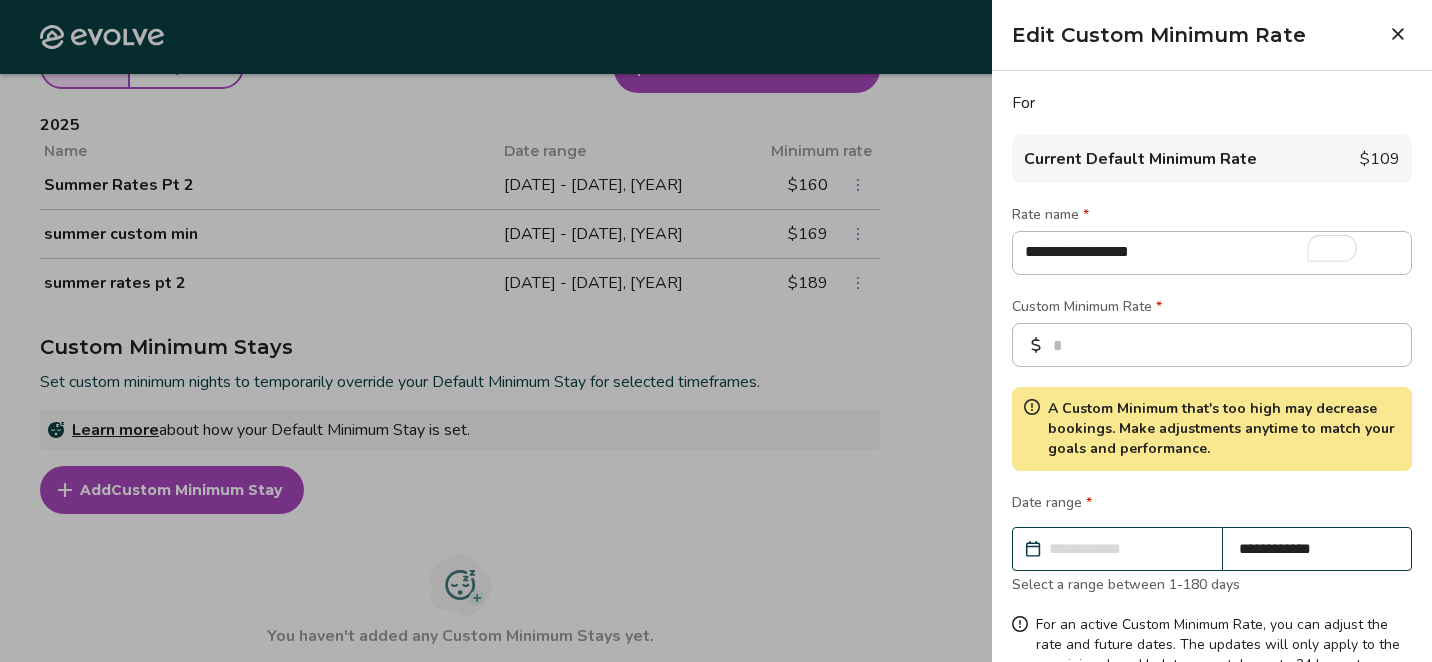 click on "**********" at bounding box center (1317, 549) 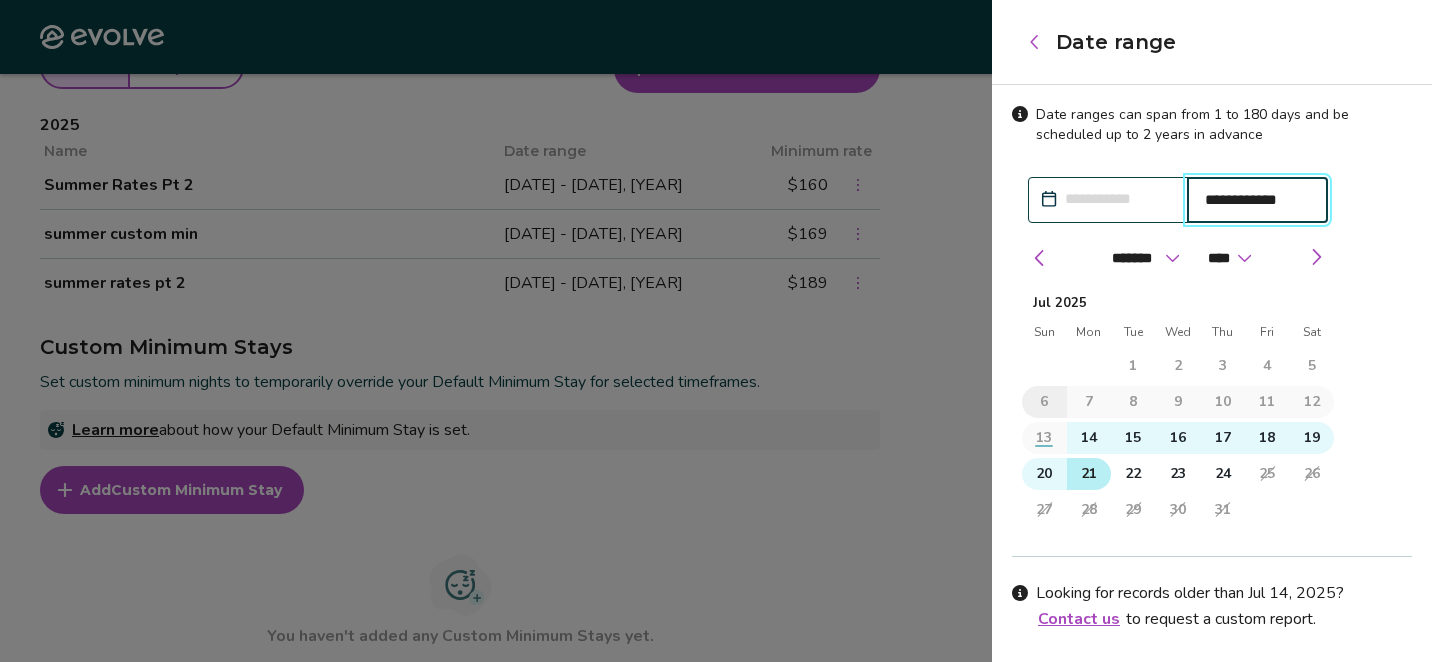 click on "21" at bounding box center [1089, 474] 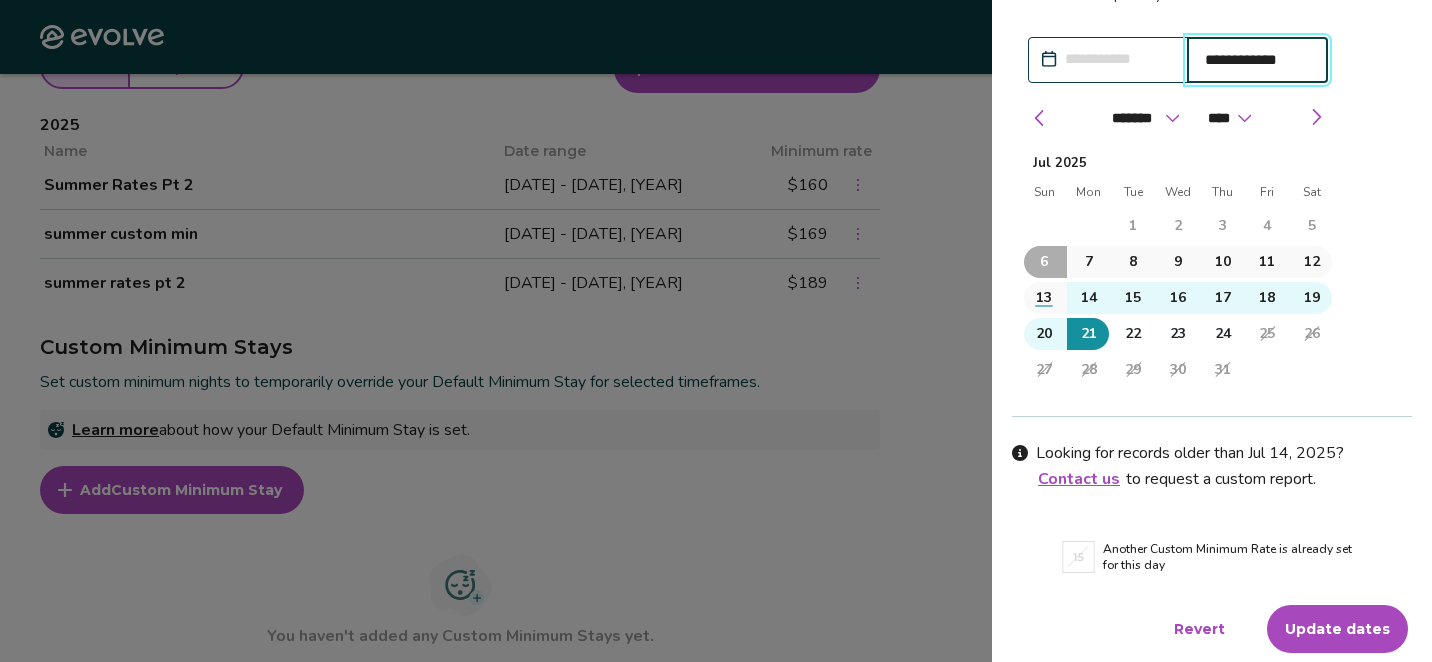 scroll, scrollTop: 140, scrollLeft: 0, axis: vertical 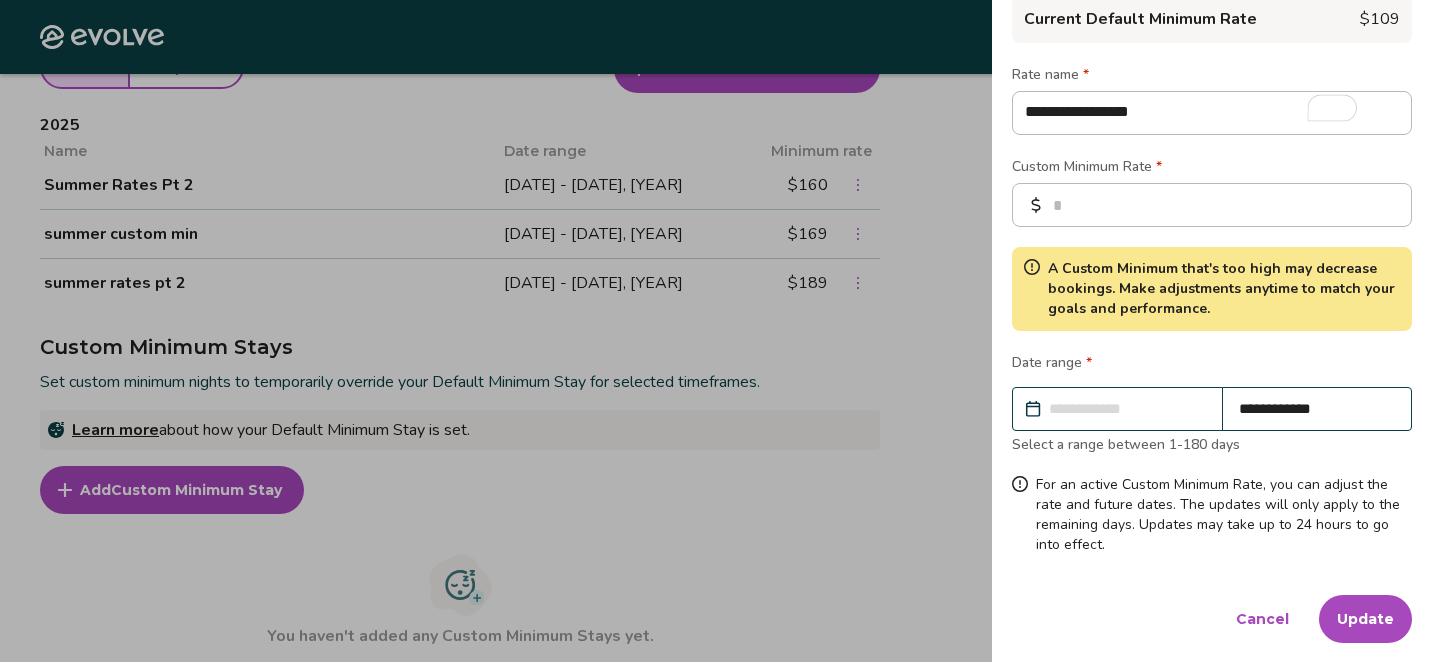 click on "Update" at bounding box center (1365, 619) 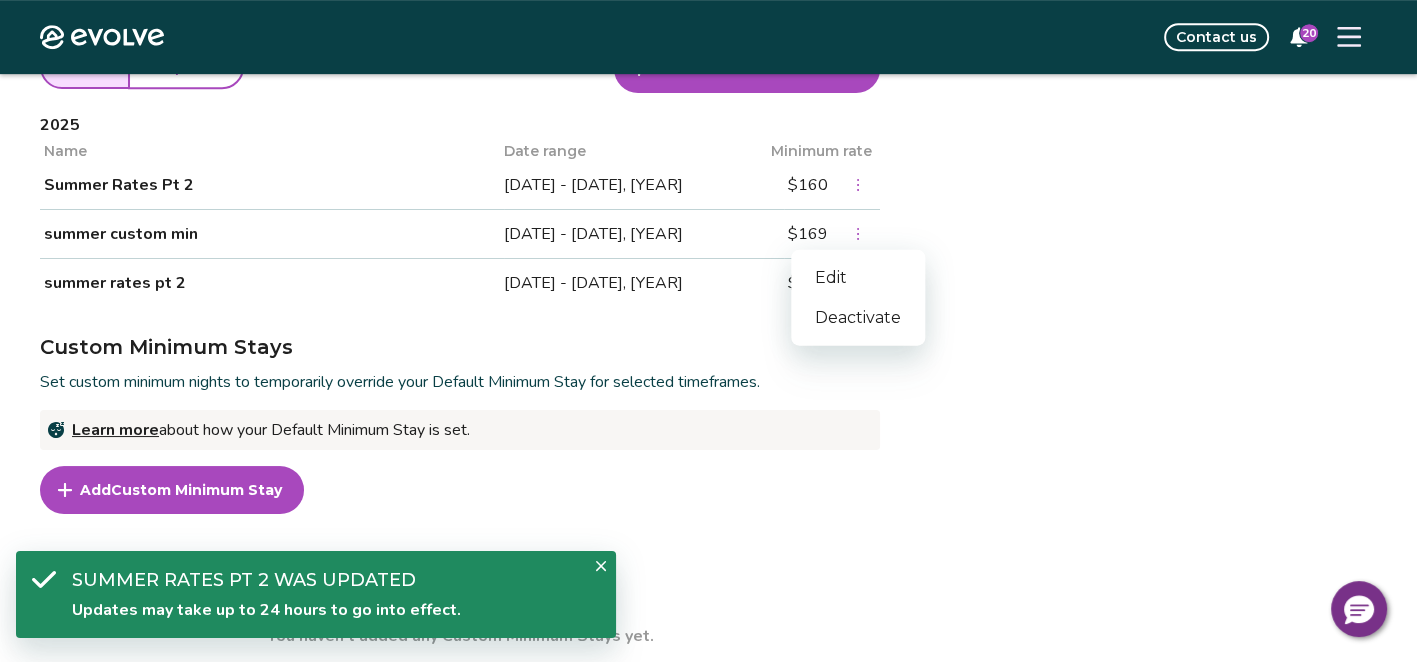 click 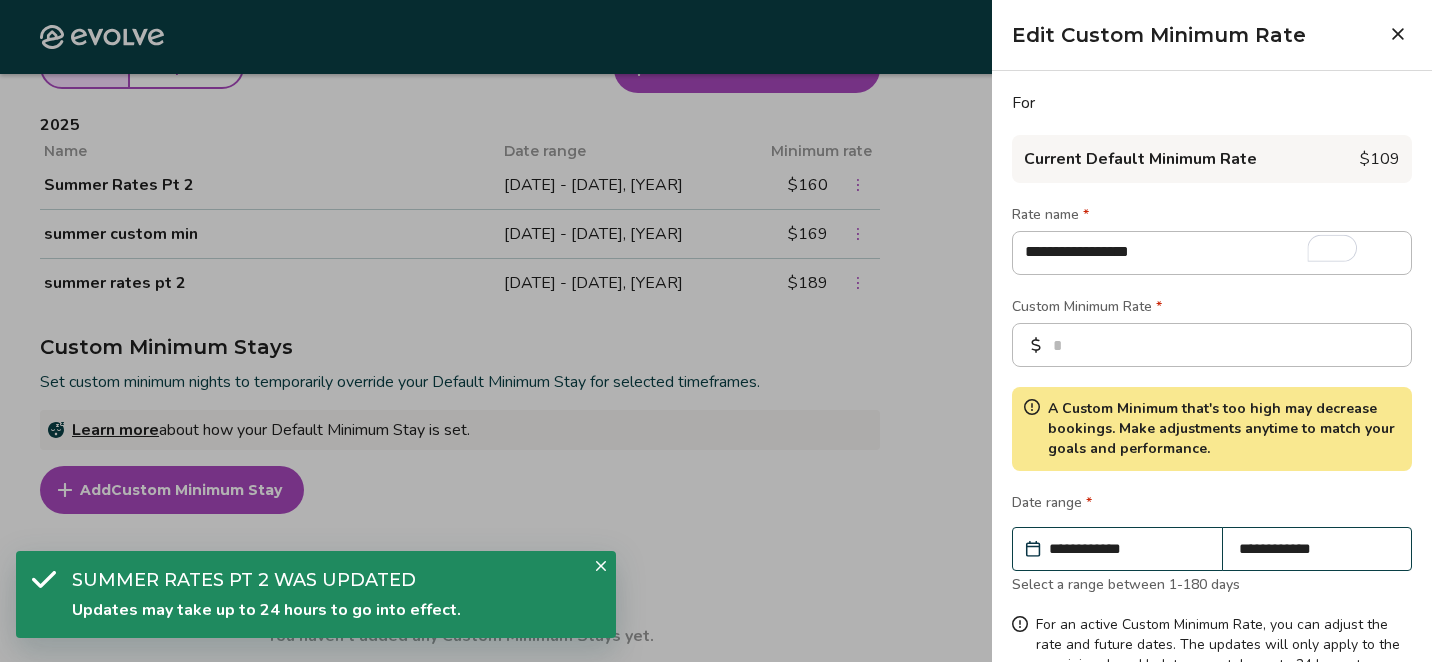 type on "*" 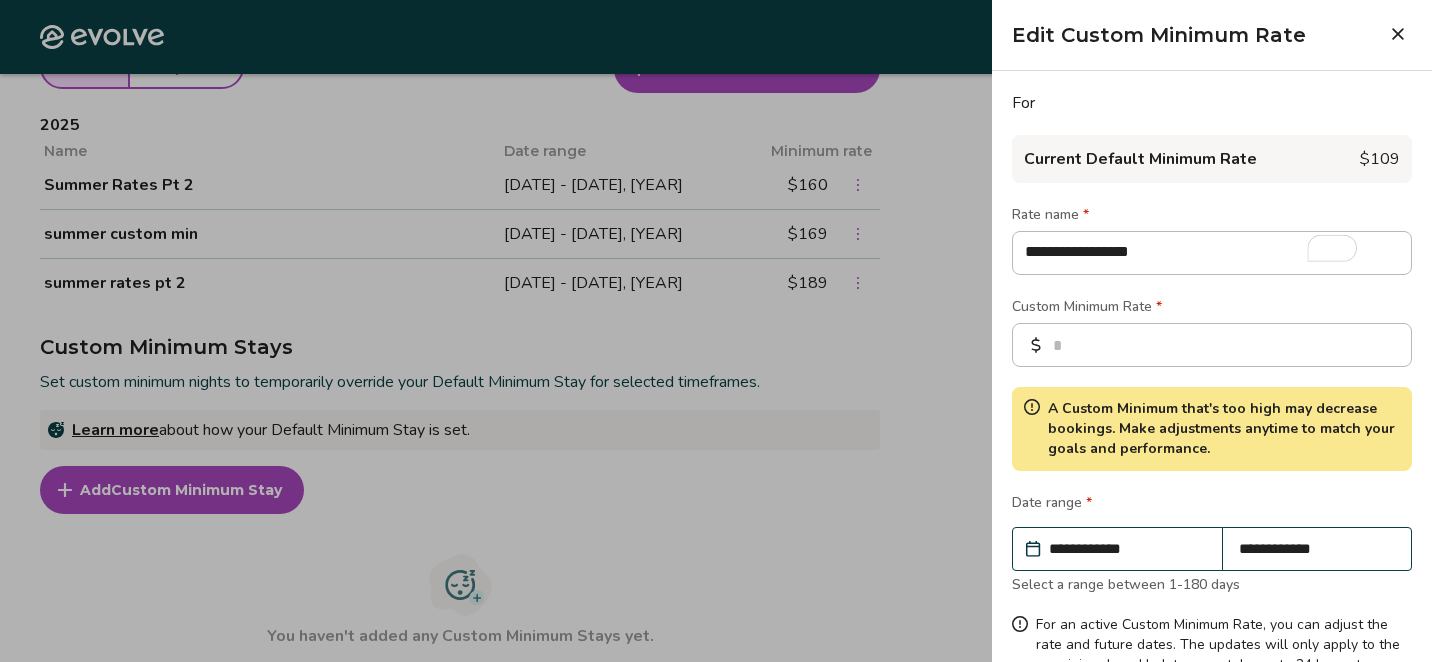 click on "**********" at bounding box center (1127, 549) 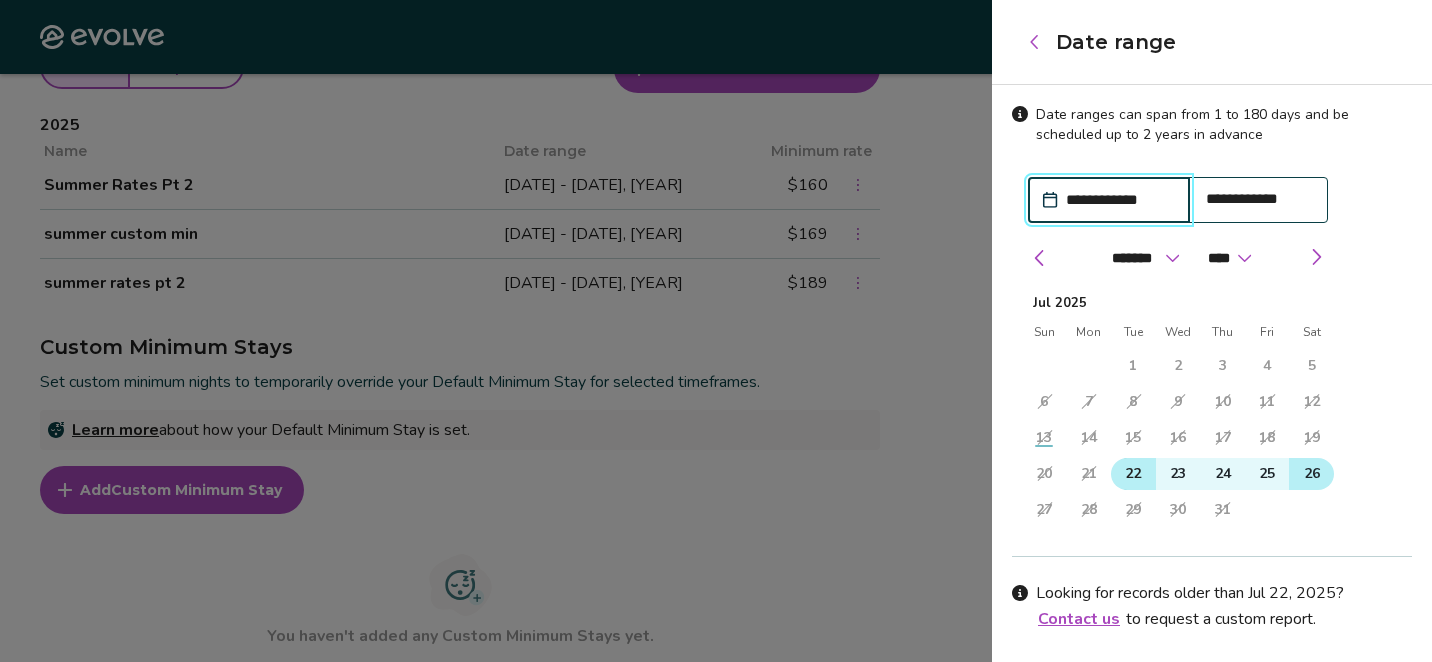 drag, startPoint x: 1126, startPoint y: 473, endPoint x: 1135, endPoint y: 478, distance: 10.29563 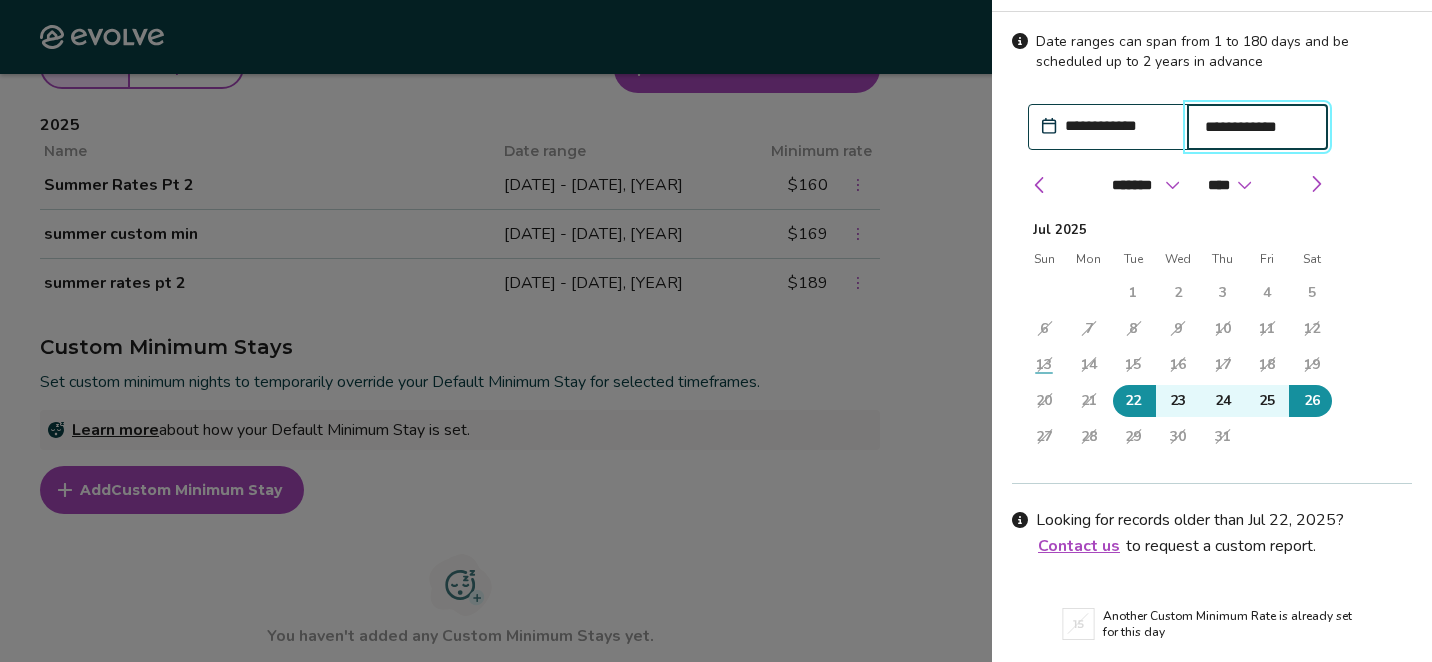 scroll, scrollTop: 140, scrollLeft: 0, axis: vertical 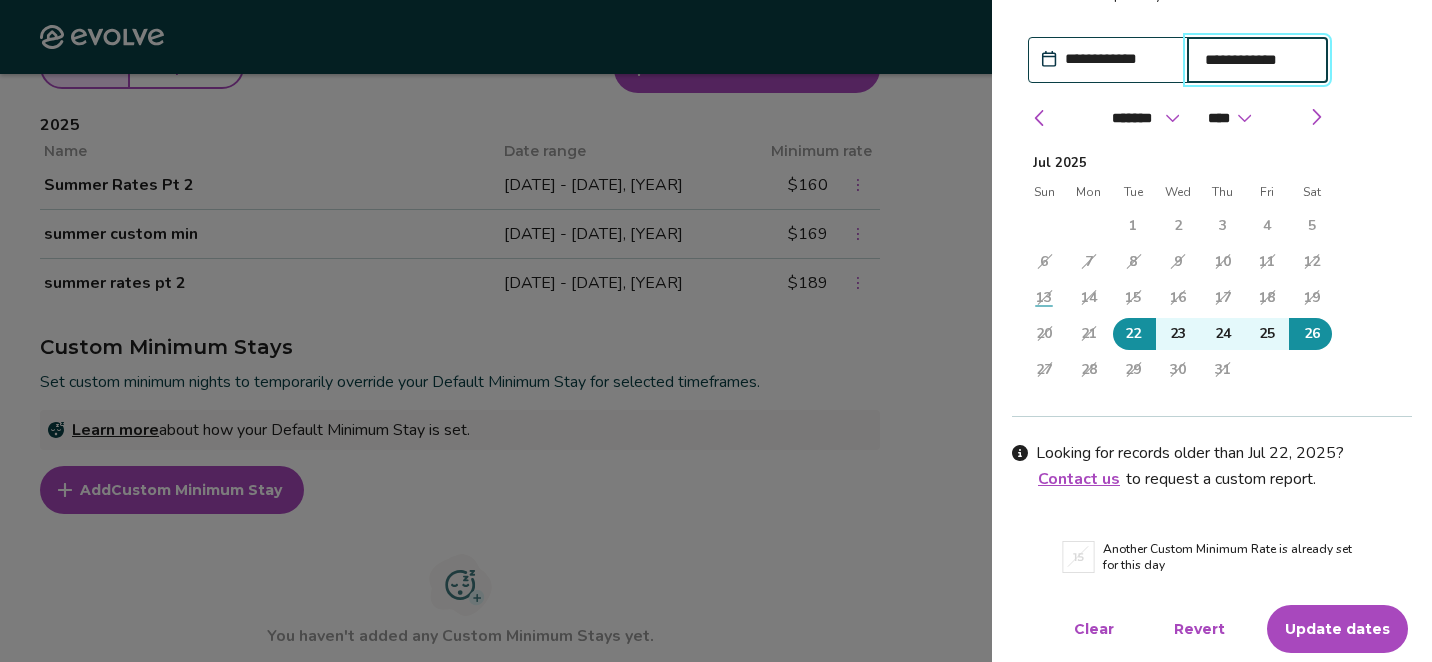 click on "Update dates" at bounding box center (1337, 629) 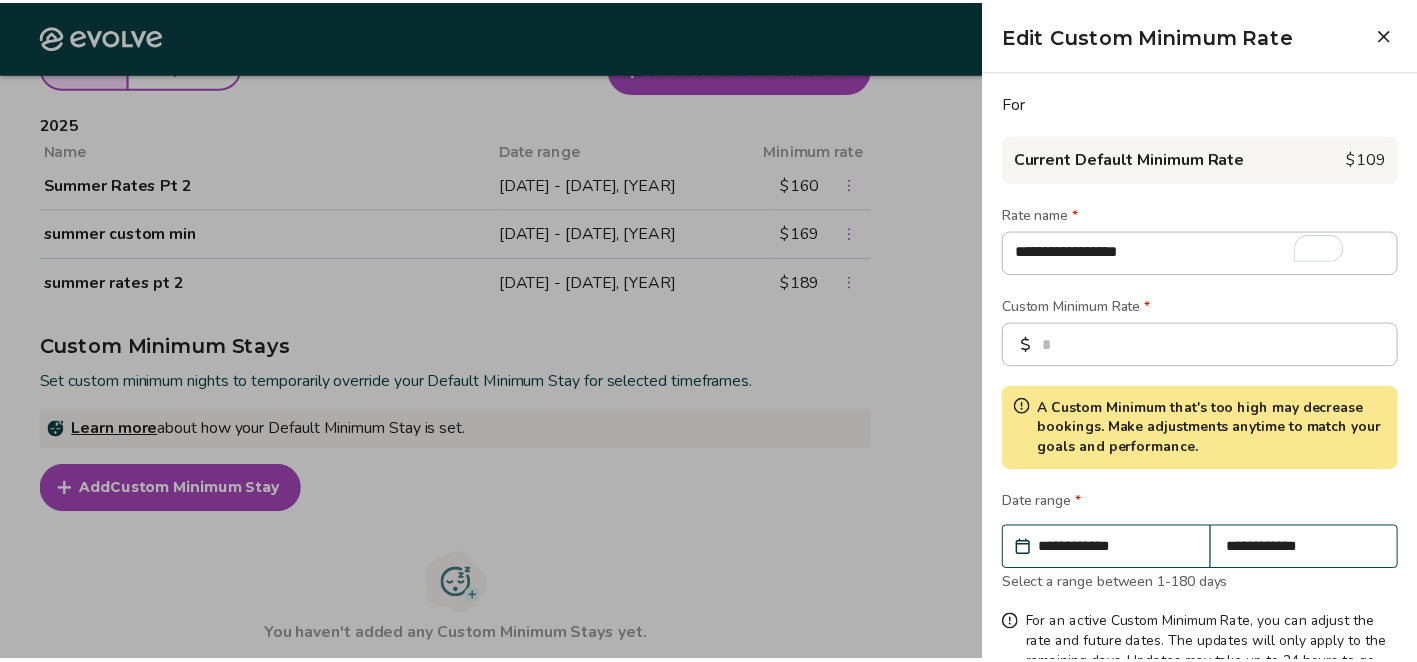 scroll, scrollTop: 140, scrollLeft: 0, axis: vertical 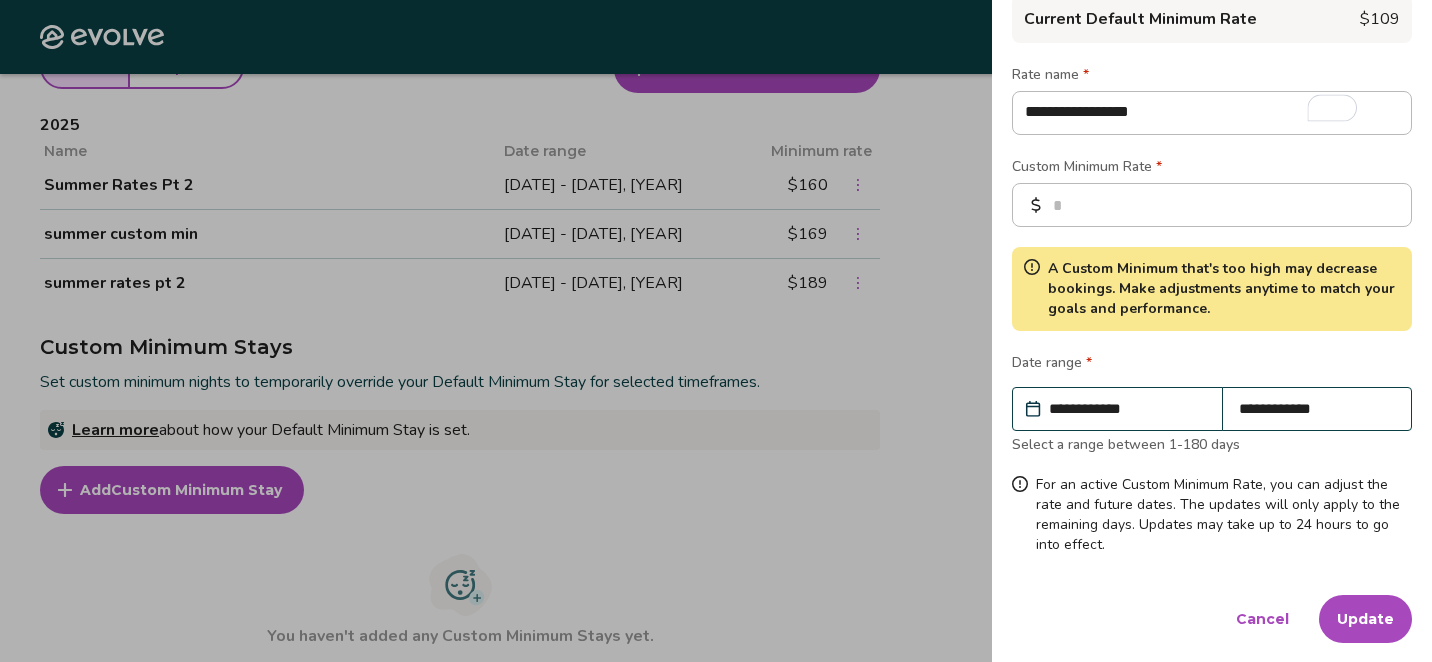 click on "Update" at bounding box center [1365, 619] 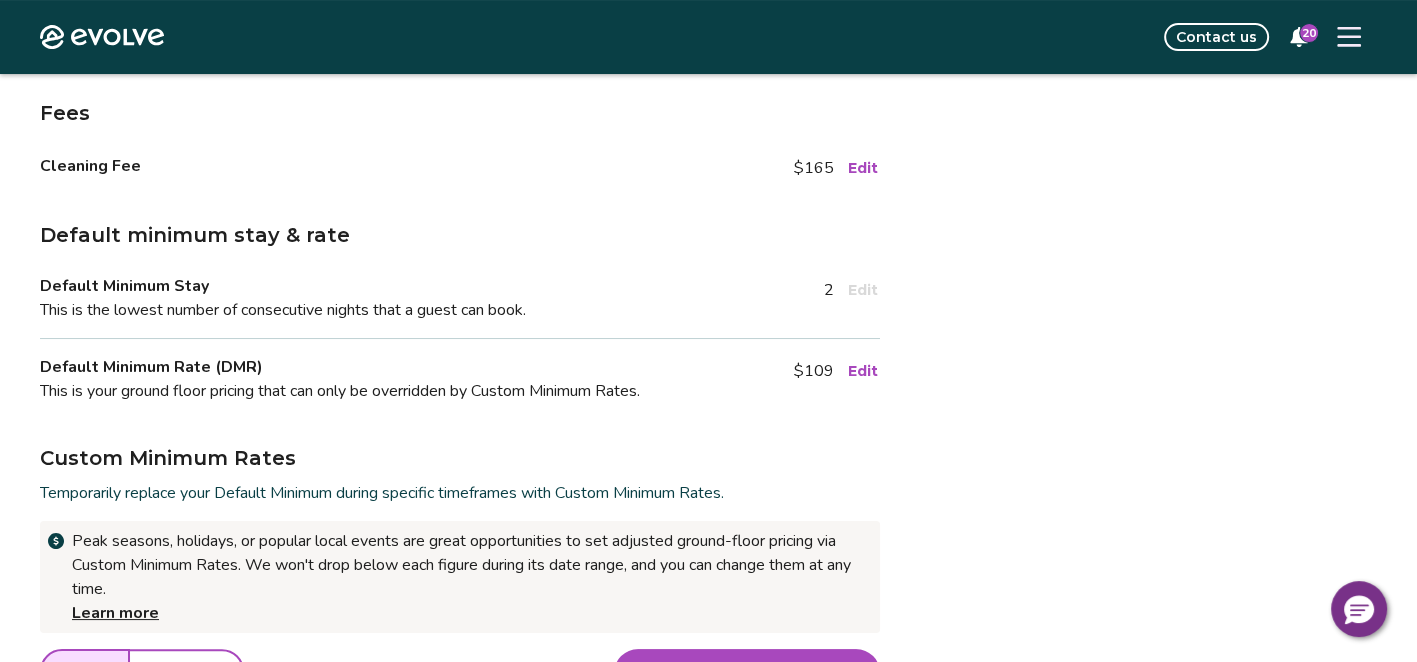 scroll, scrollTop: 0, scrollLeft: 0, axis: both 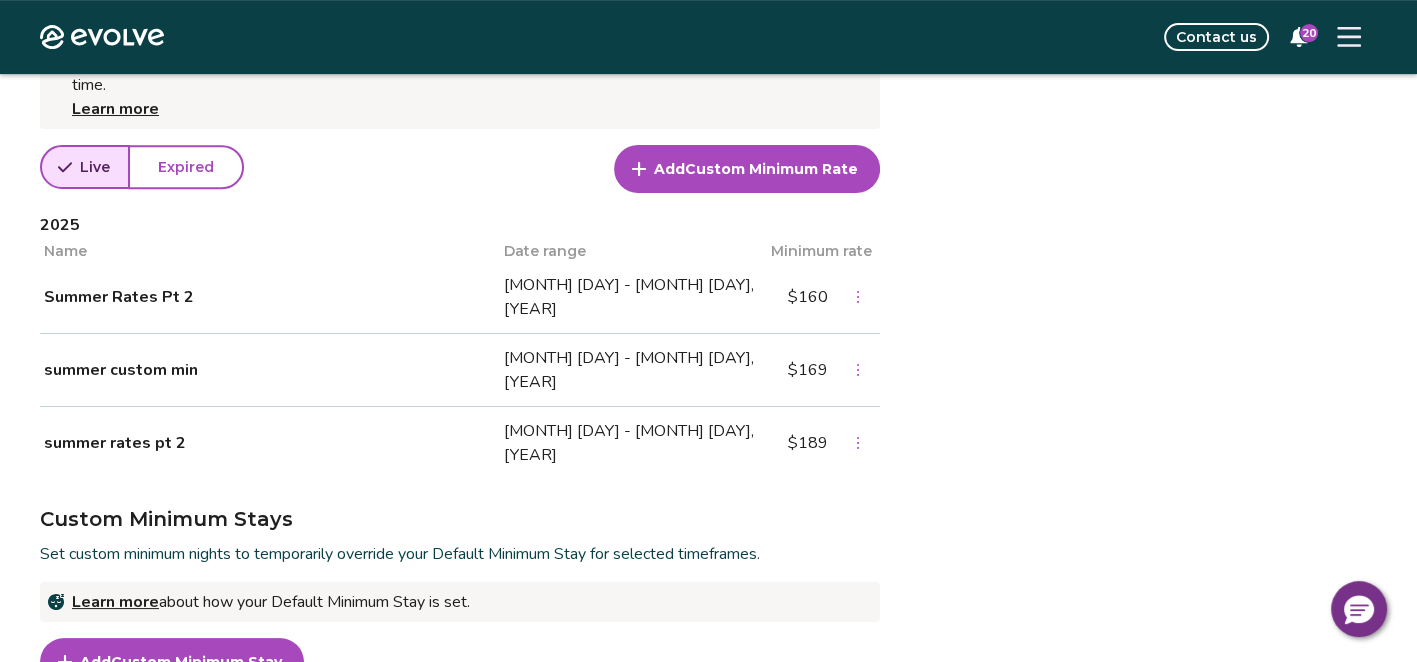 click 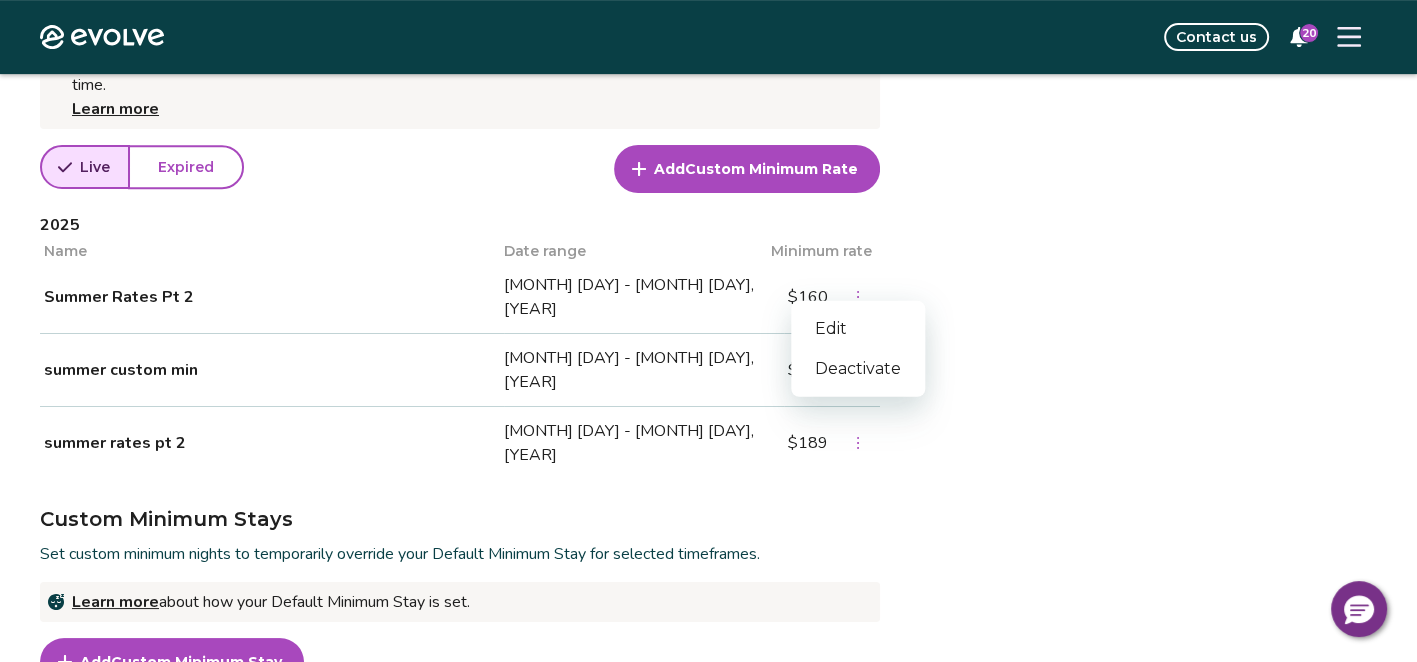 click on "Edit" at bounding box center [858, 329] 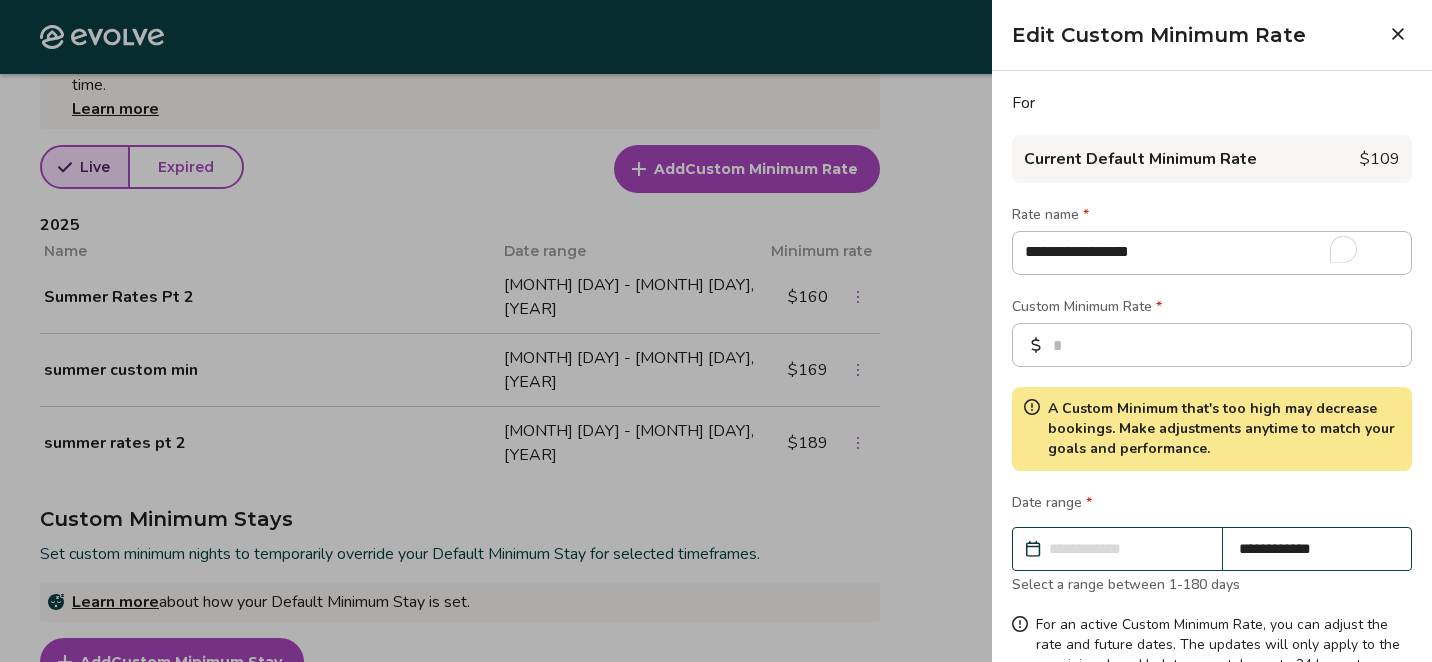 type on "*" 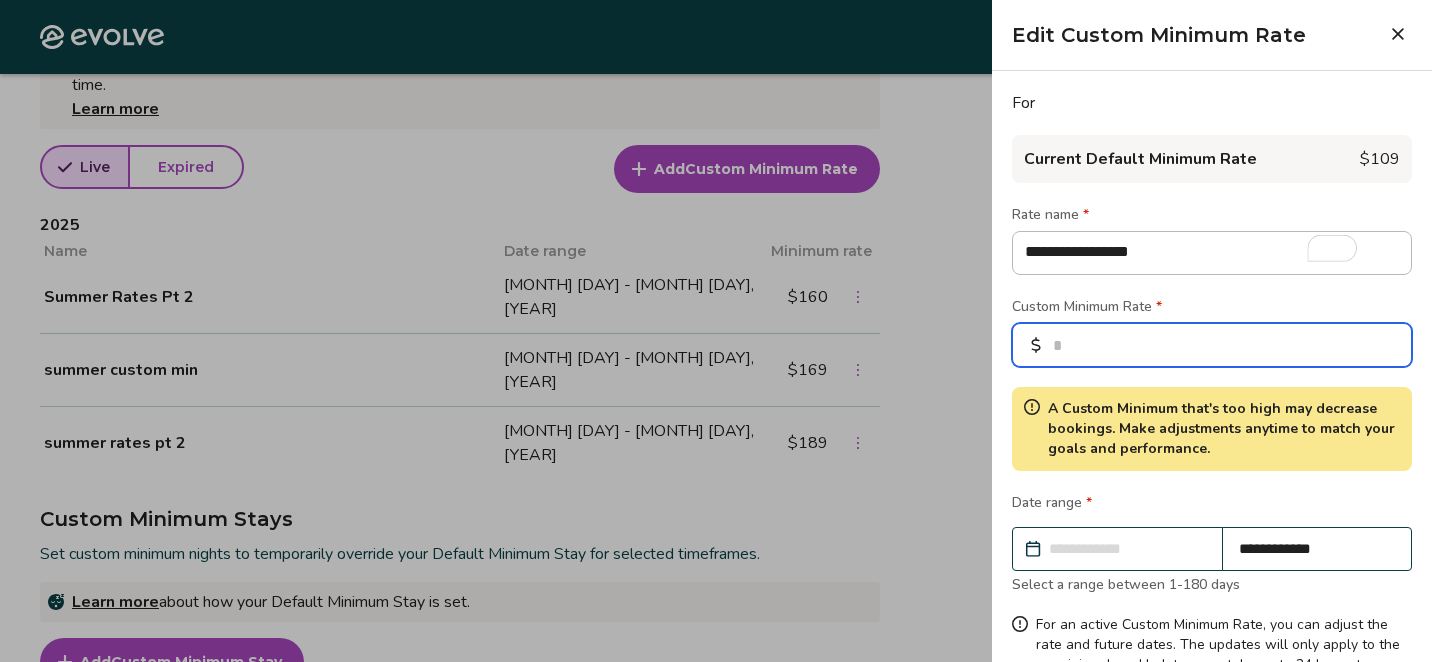 click on "***" at bounding box center (1212, 345) 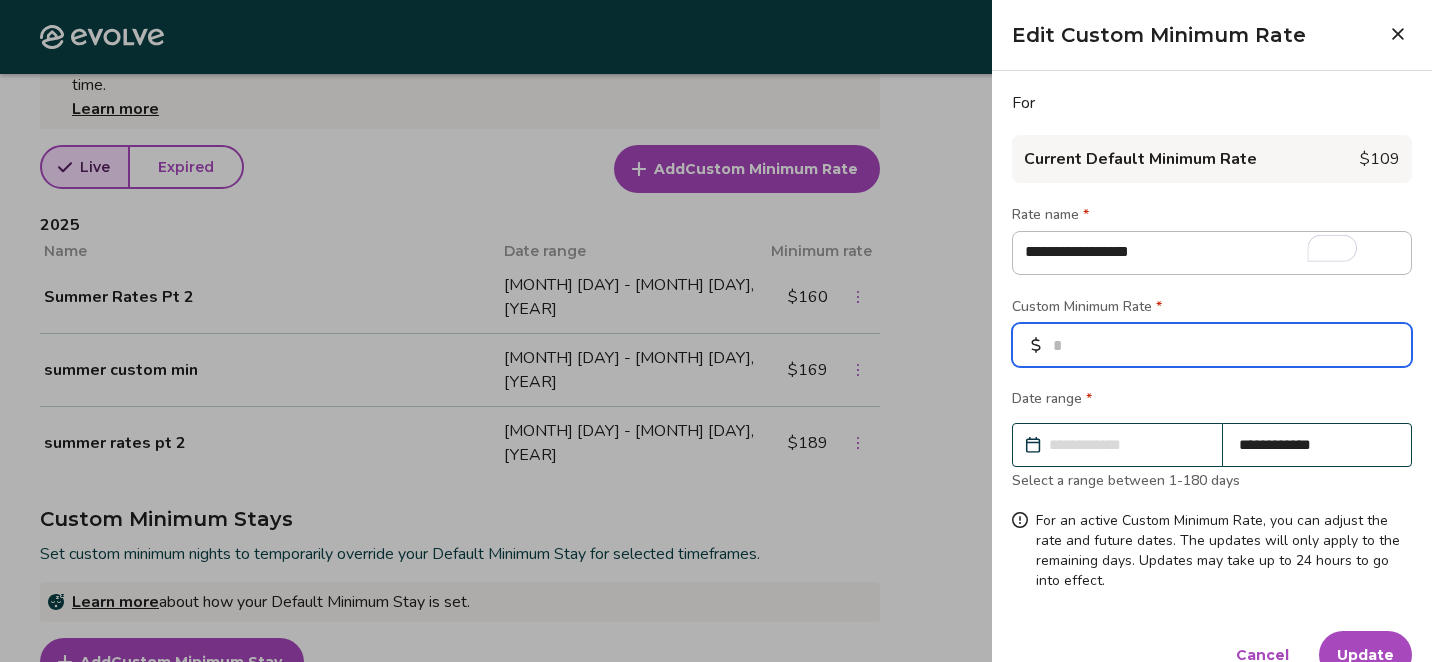 type on "*" 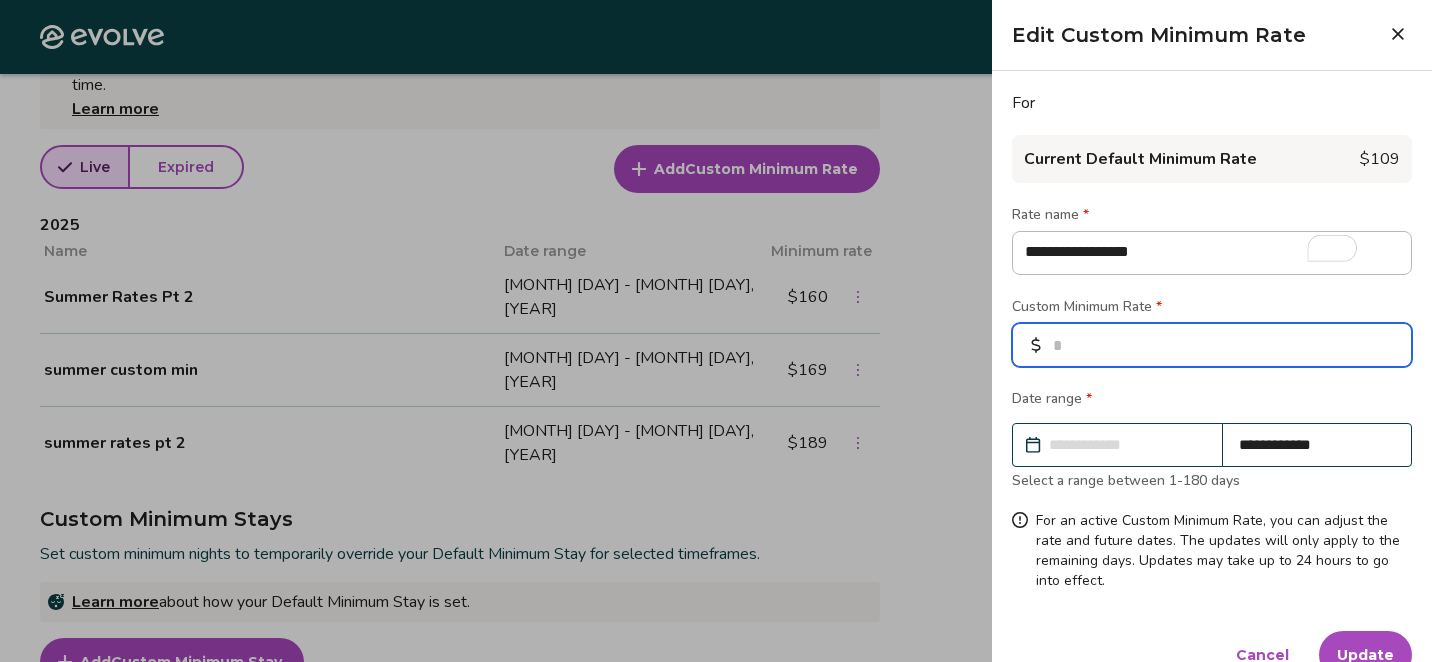 type on "*" 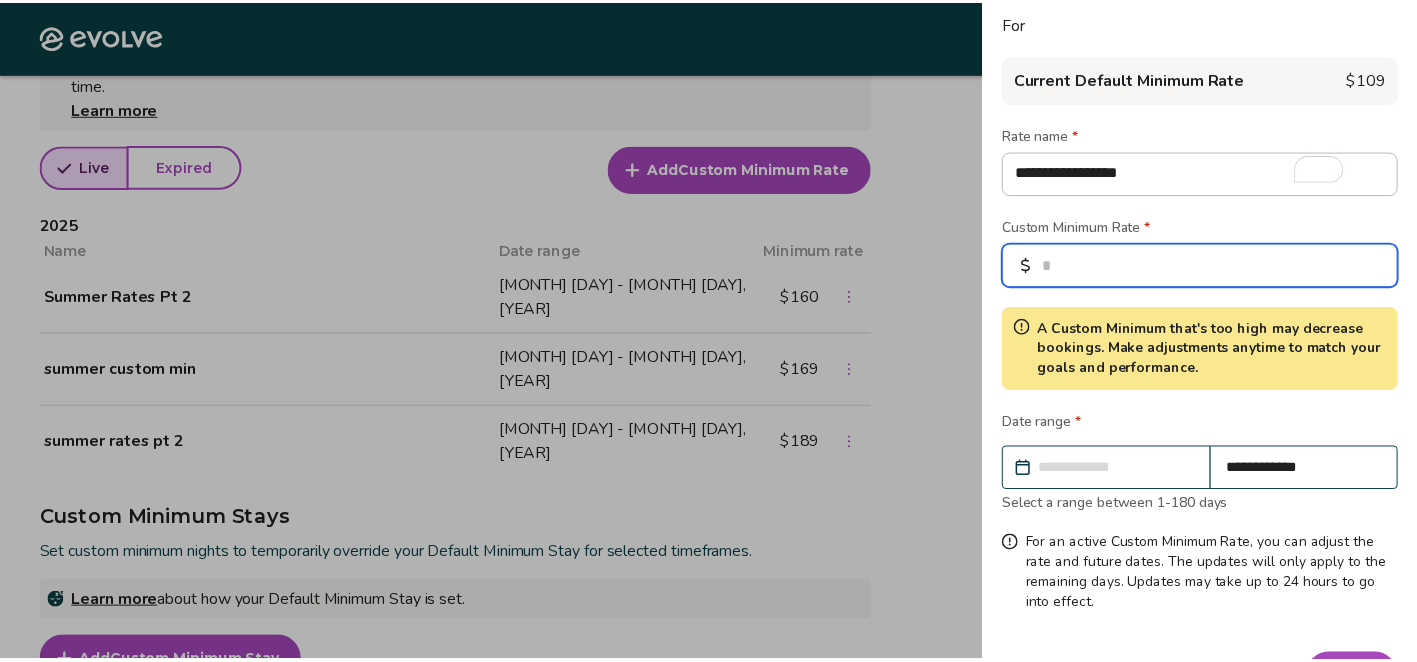 scroll, scrollTop: 140, scrollLeft: 0, axis: vertical 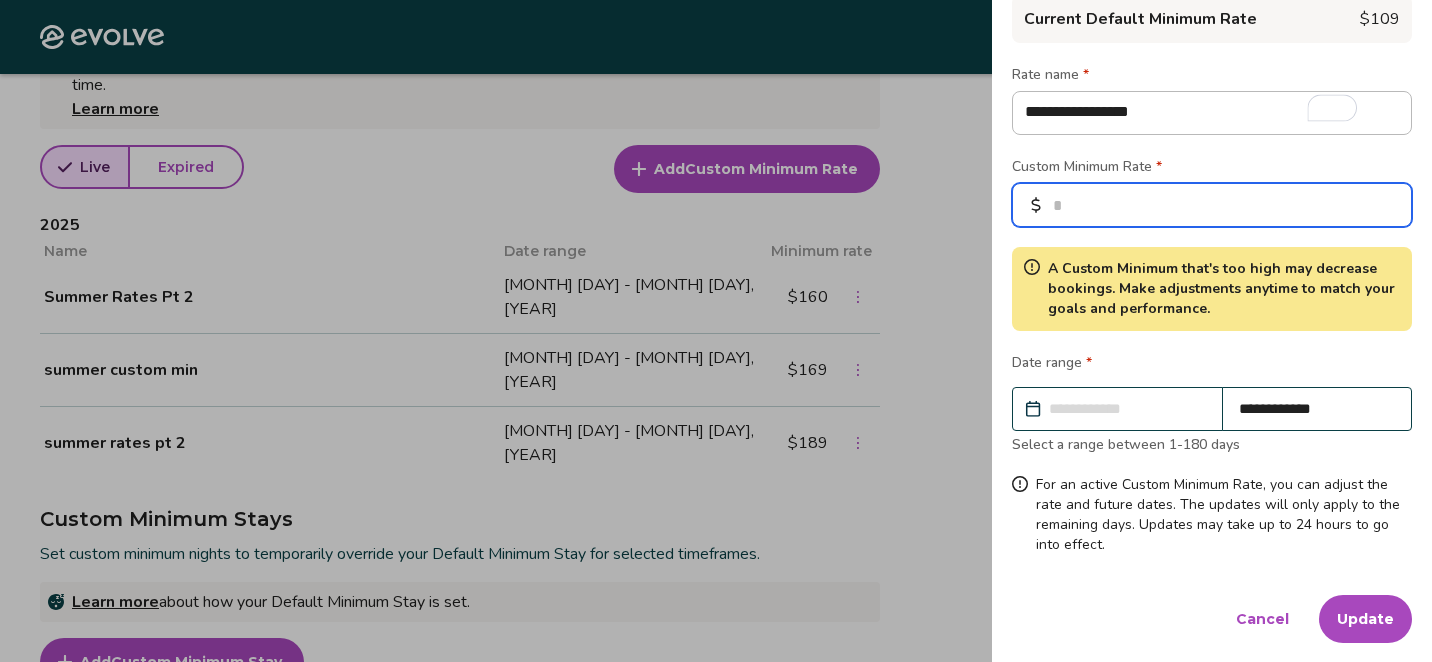 type on "***" 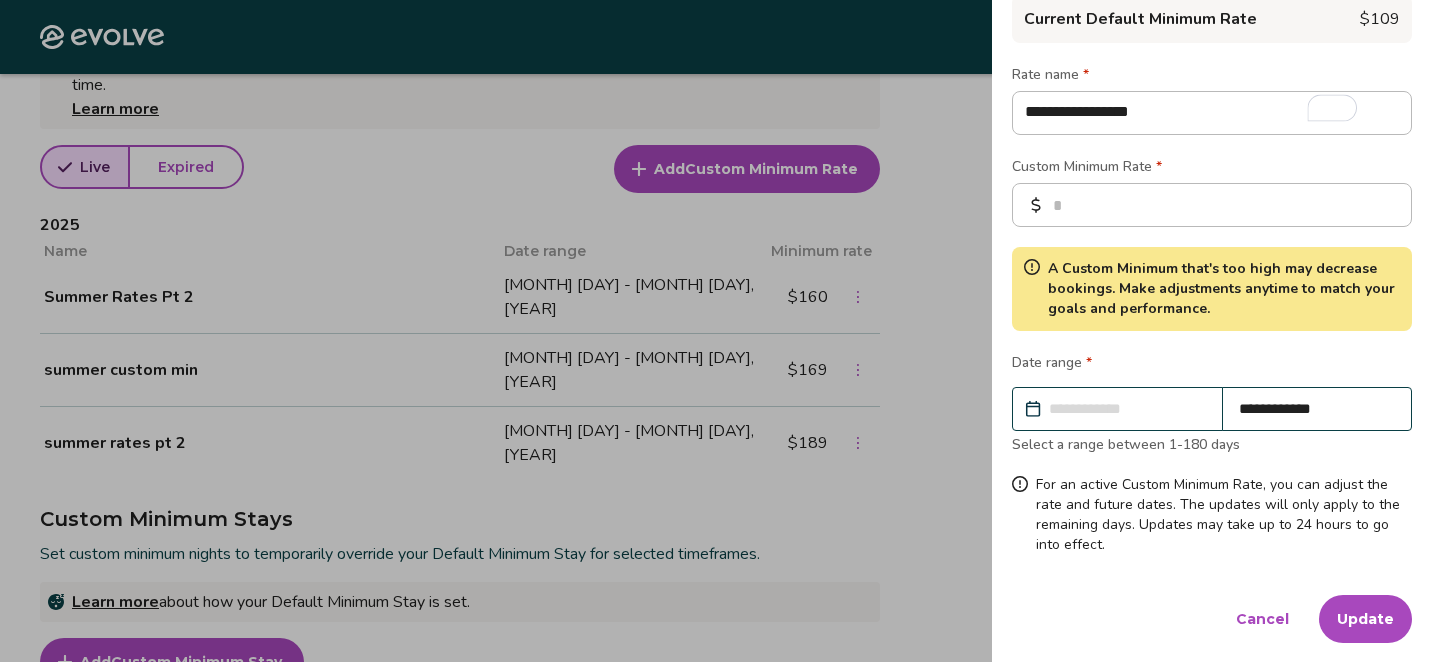 click on "Update" at bounding box center [1365, 619] 